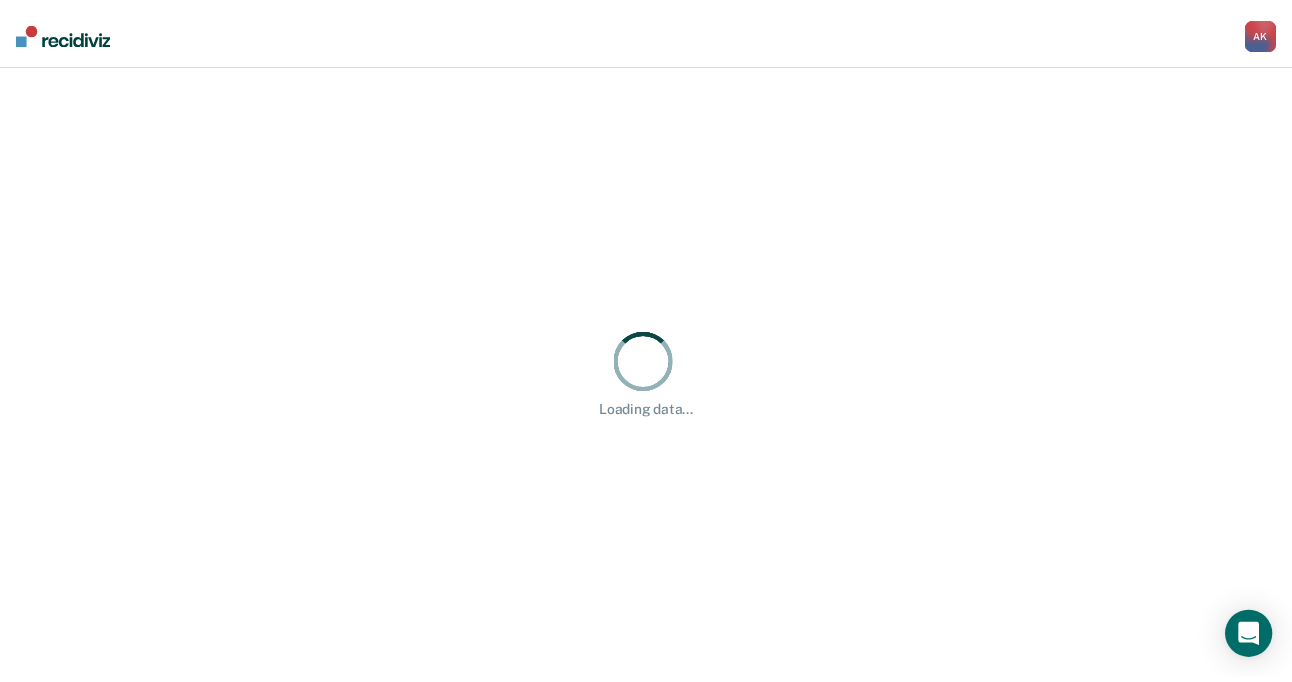 scroll, scrollTop: 0, scrollLeft: 0, axis: both 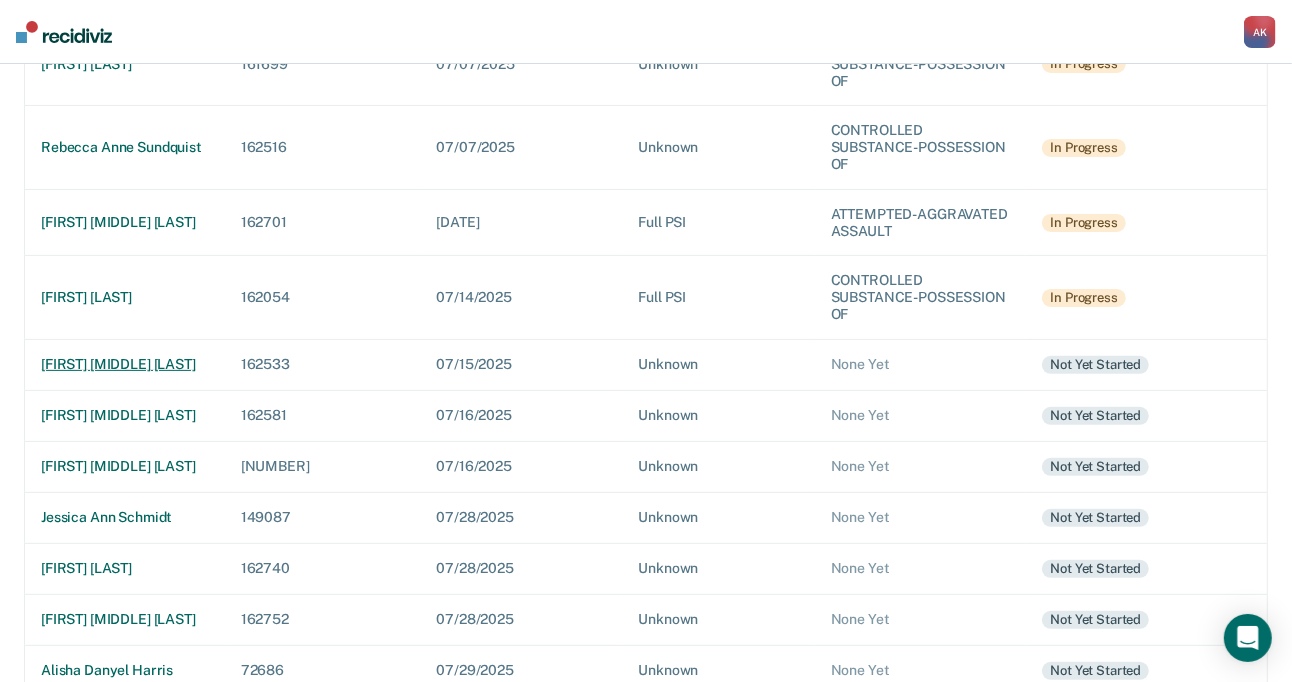 click on "[FIRST] [MIDDLE] [LAST]" at bounding box center (125, 64) 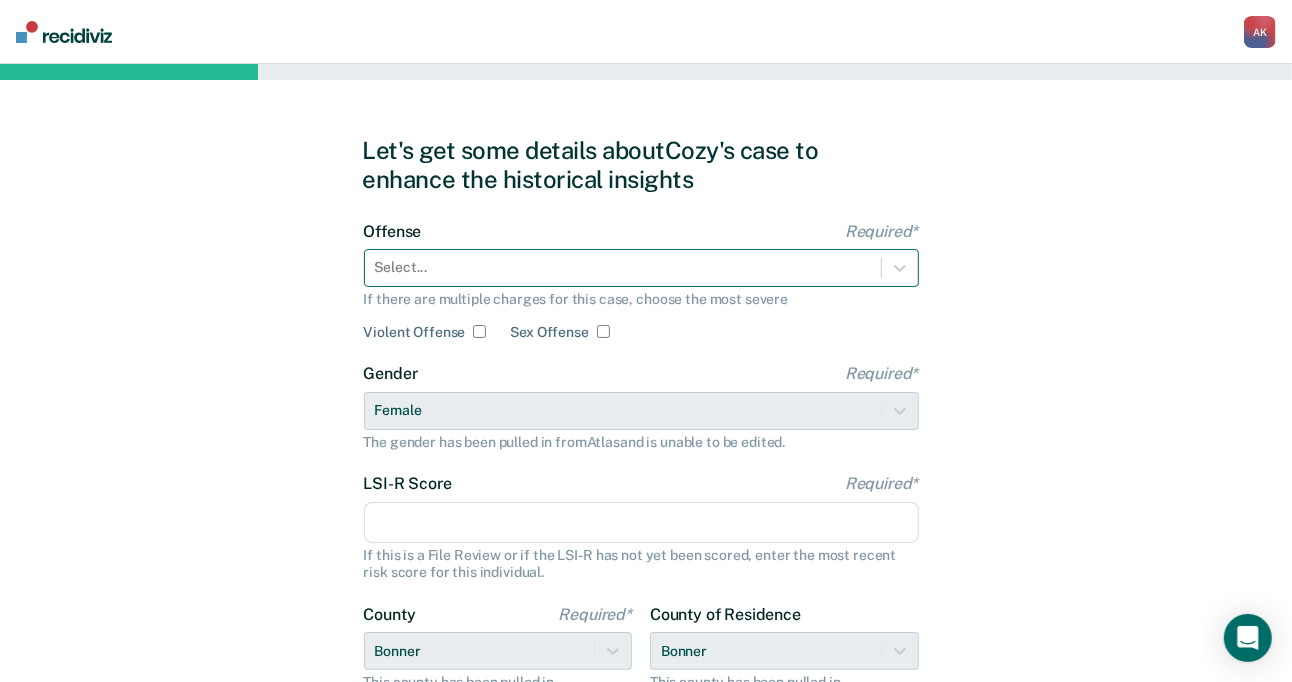 click at bounding box center [623, 267] 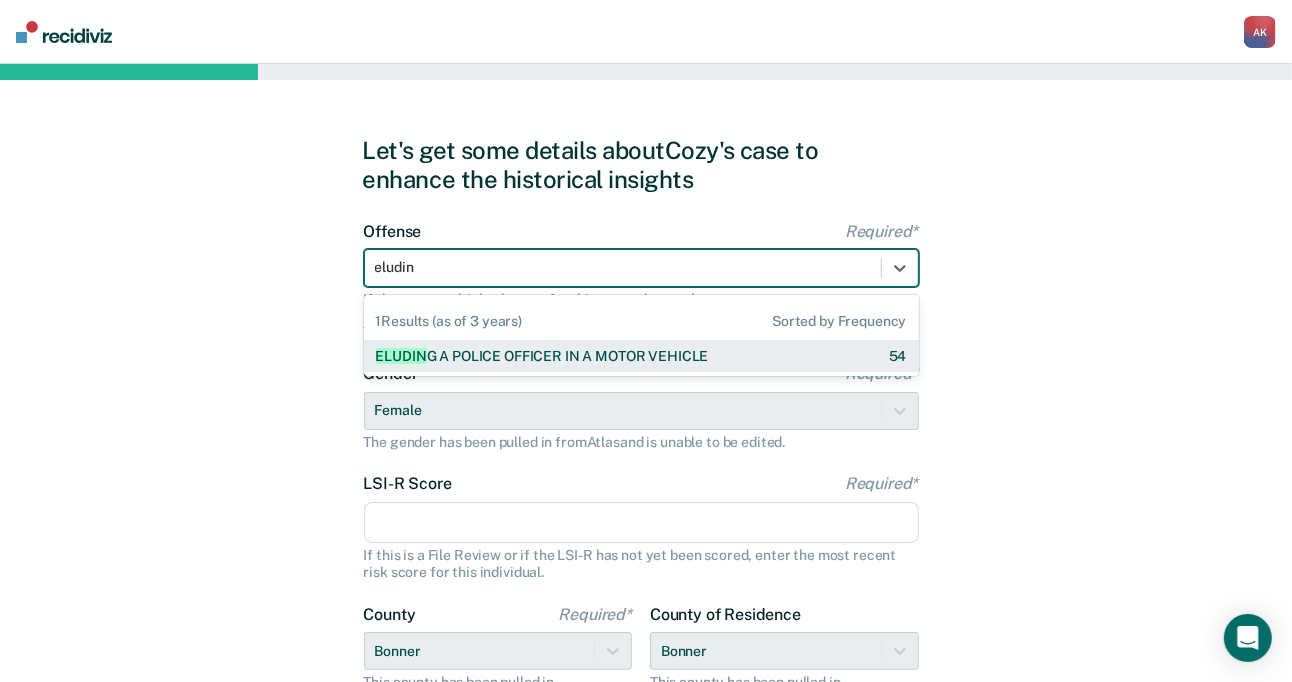 click on "eluding A POLICE OFFICER IN A MOTOR VEHICLE" at bounding box center [542, 356] 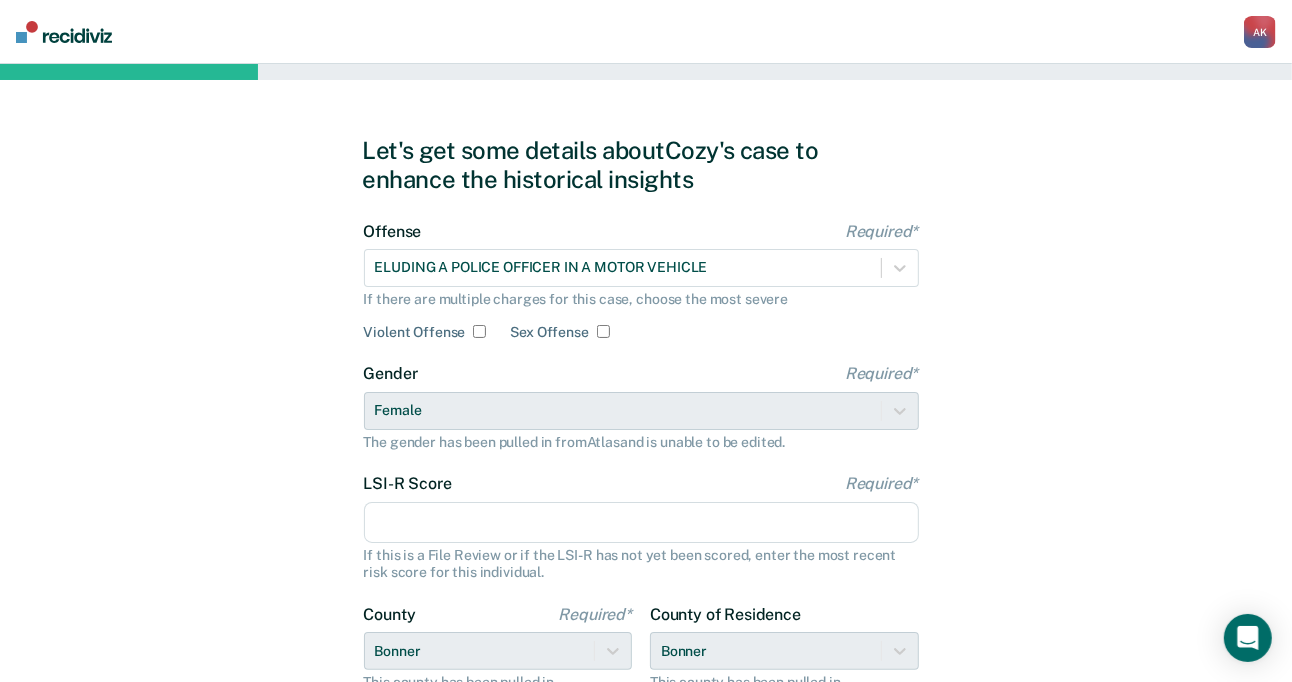 click on "LSI-R Score  Required*" at bounding box center (641, 523) 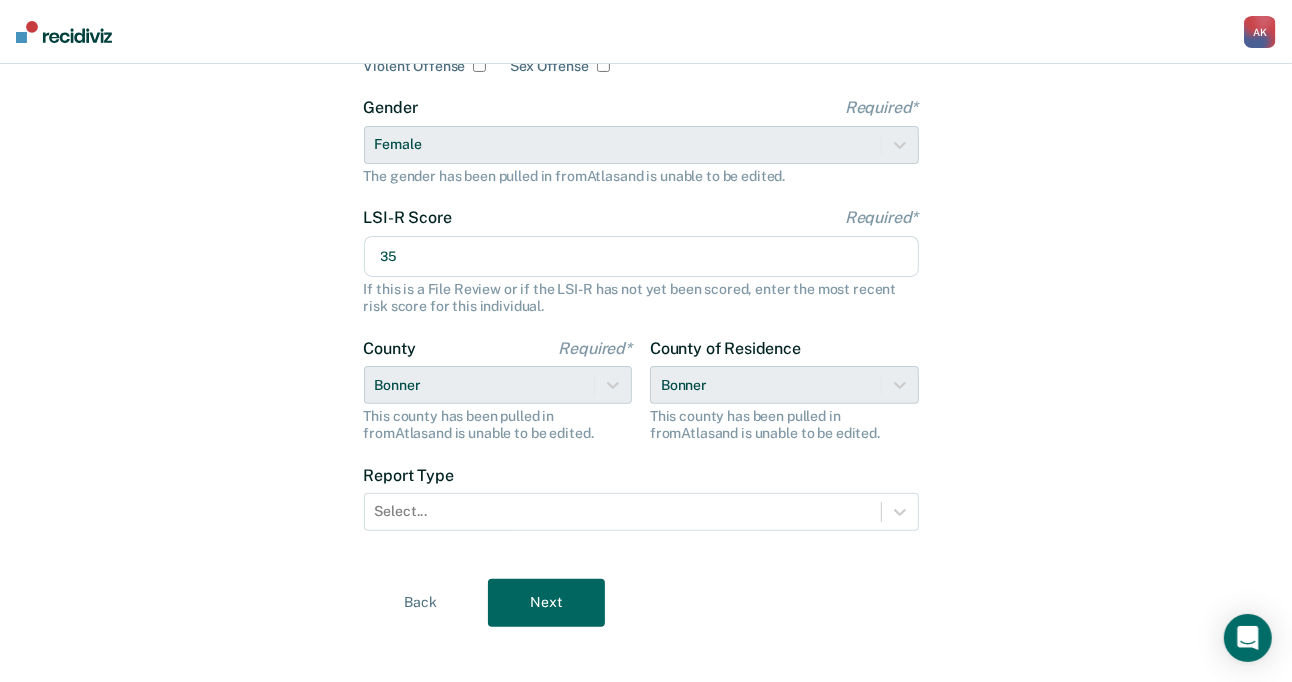 scroll, scrollTop: 268, scrollLeft: 0, axis: vertical 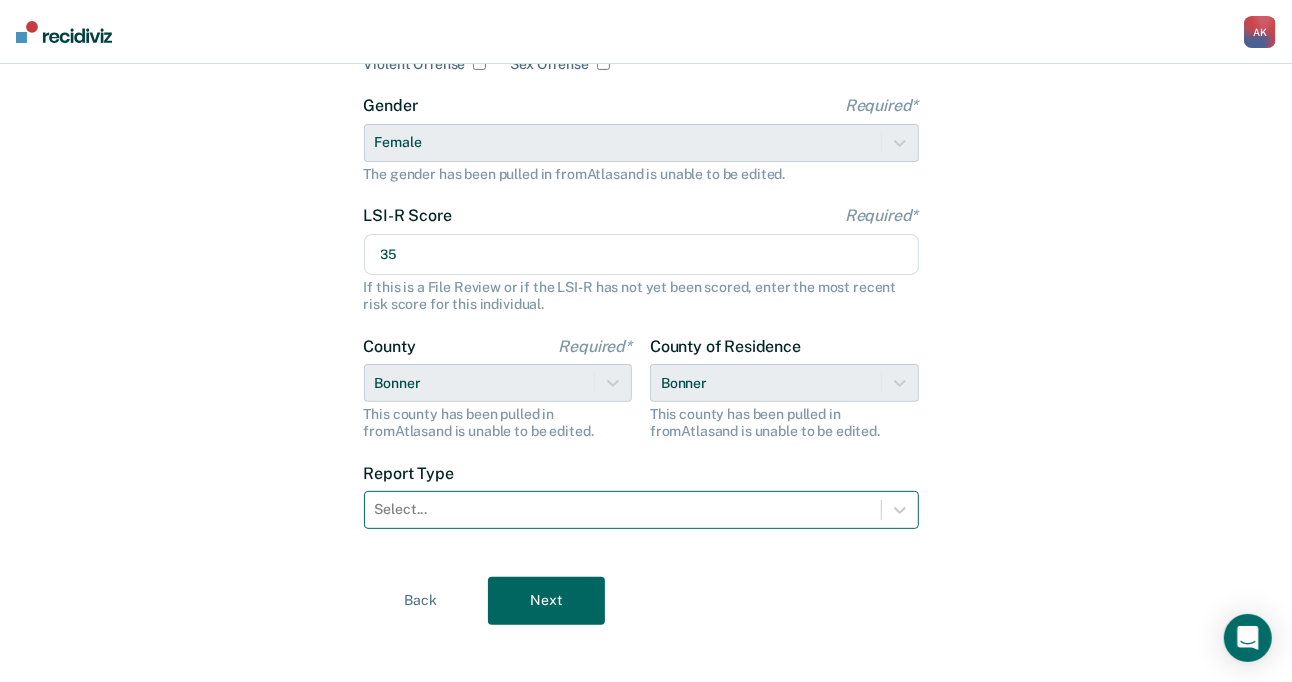 type on "35" 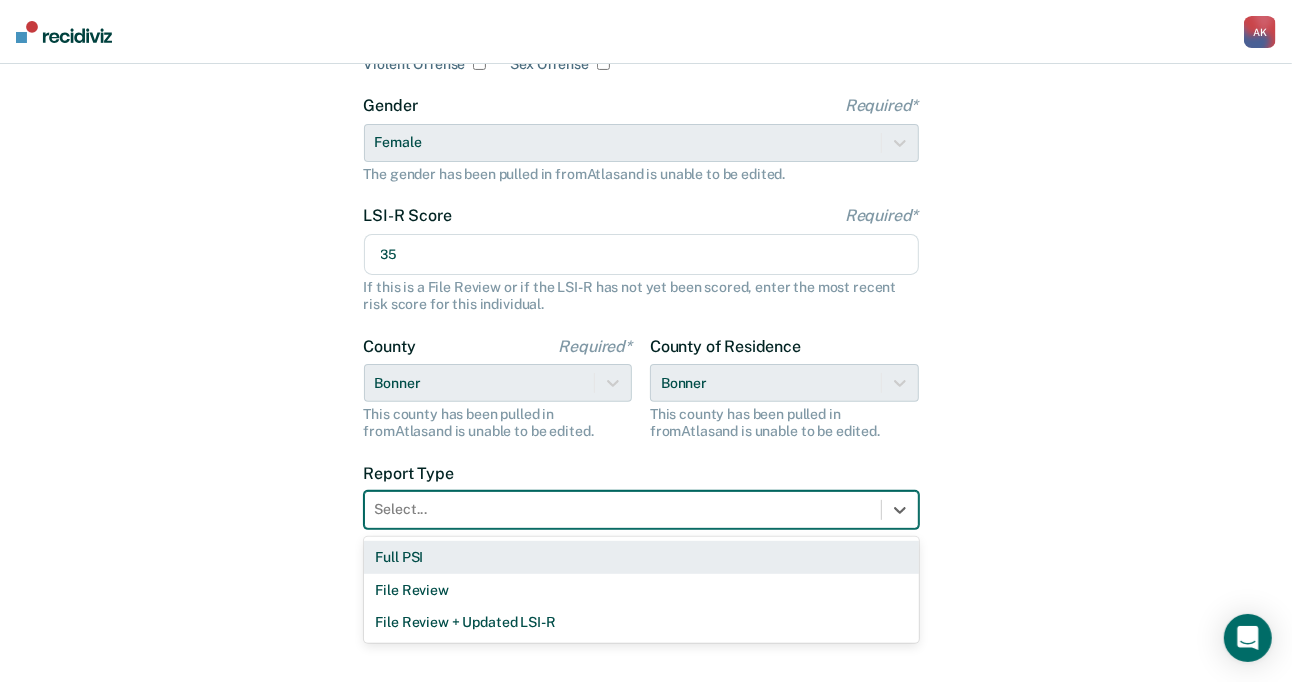 click on "Full PSI" at bounding box center (641, 557) 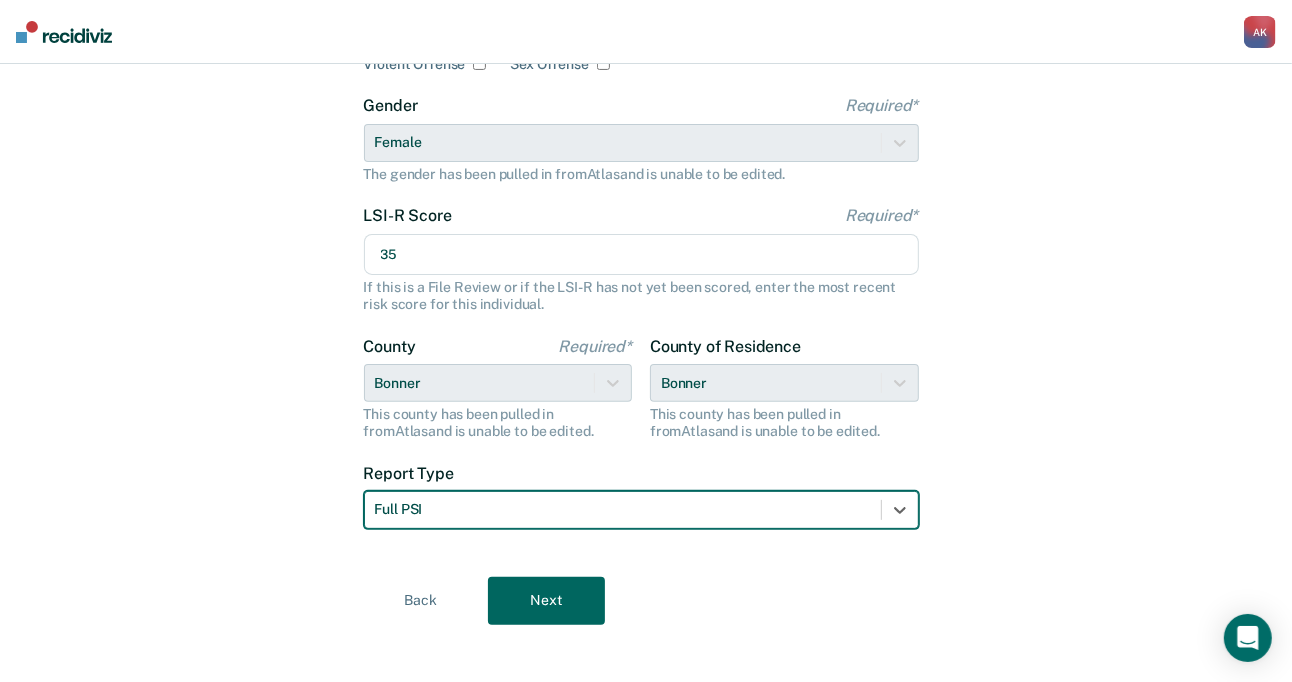 click on "Next" at bounding box center (546, 601) 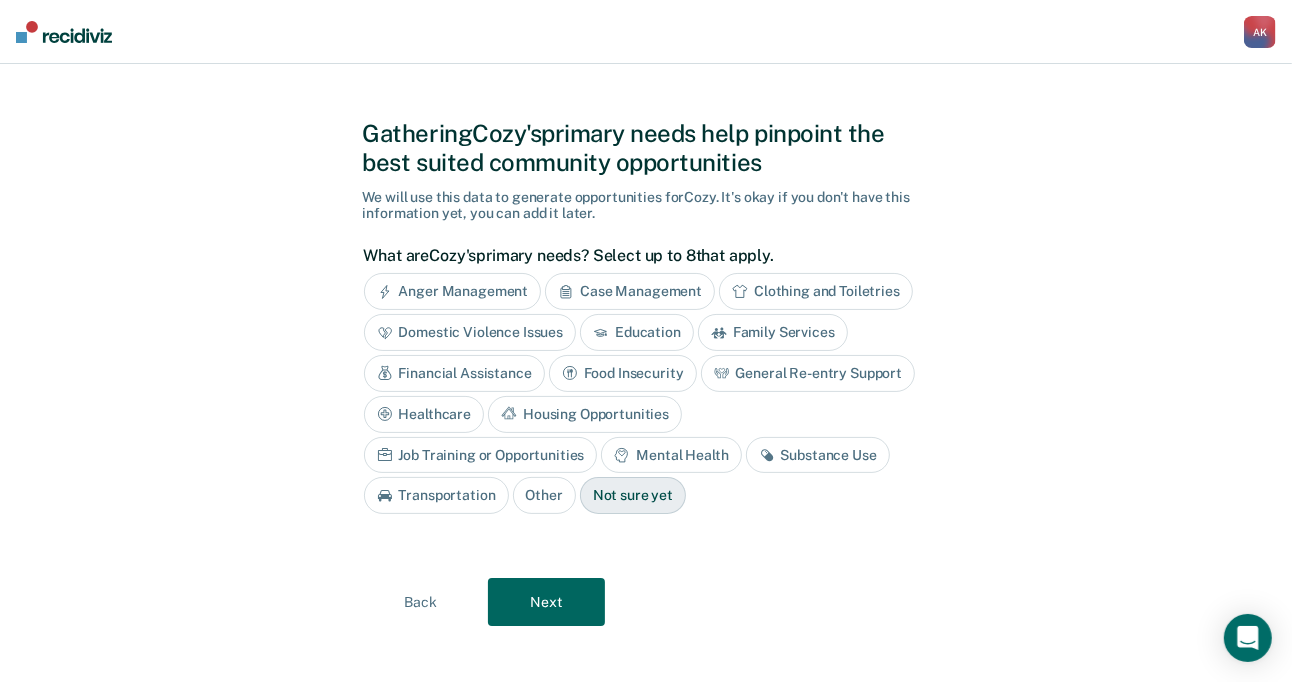click on "Case Management" at bounding box center (630, 291) 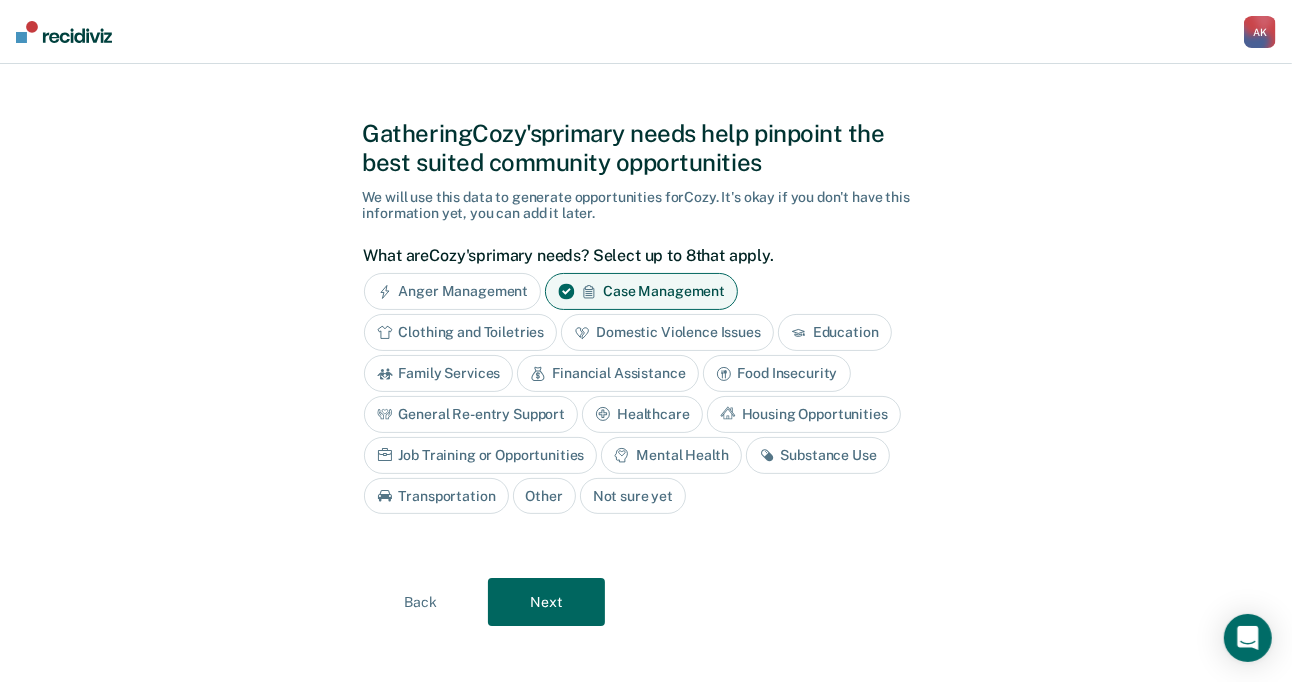 click on "Education" at bounding box center (835, 332) 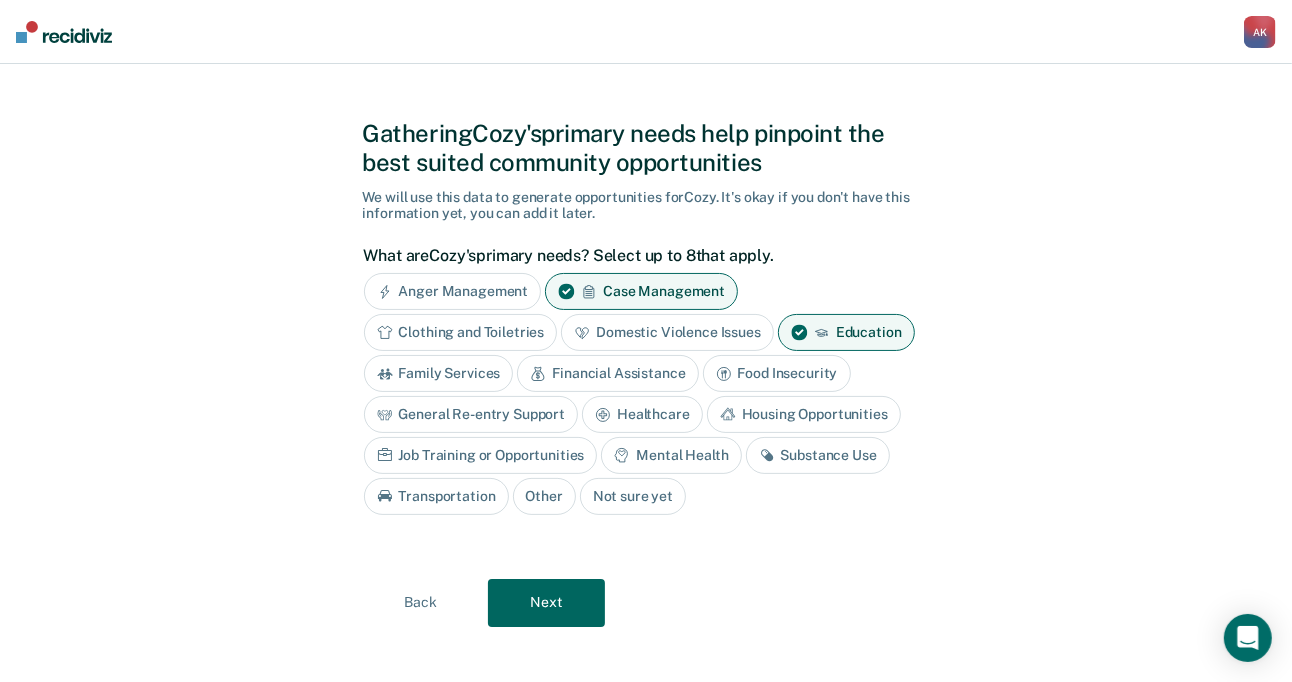 click on "Financial Assistance" at bounding box center (607, 373) 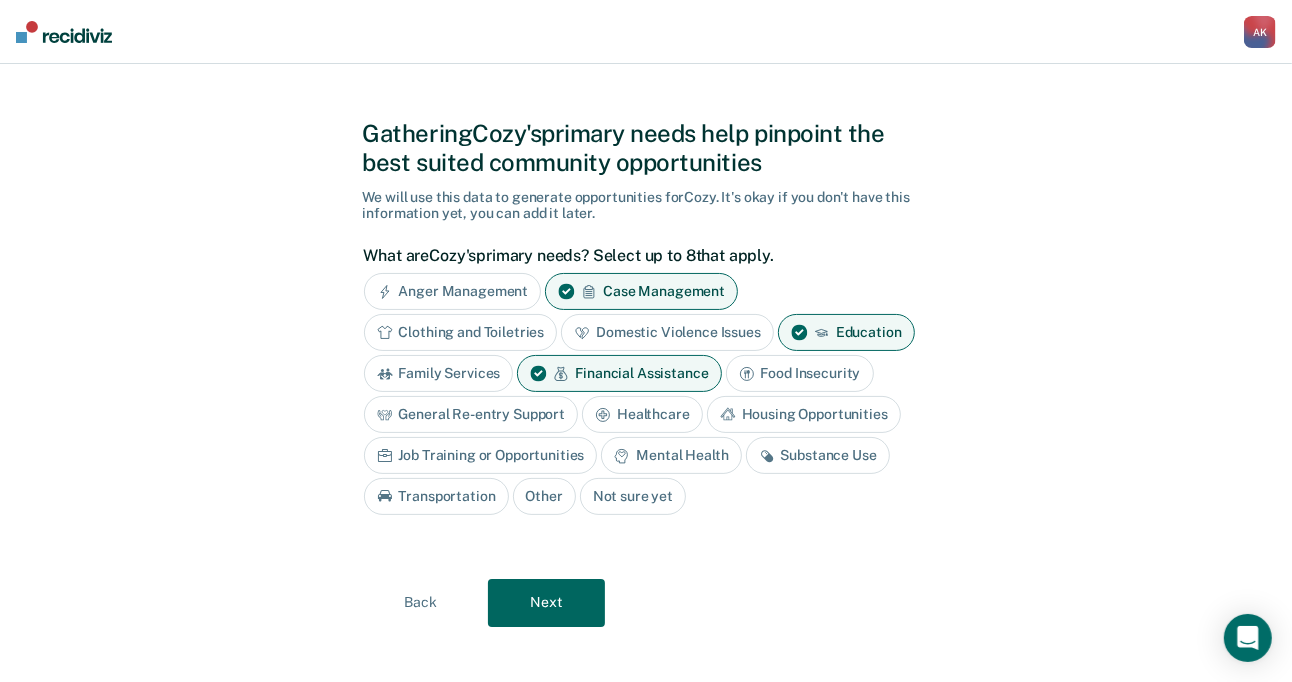click on "General Re-entry Support" at bounding box center (471, 414) 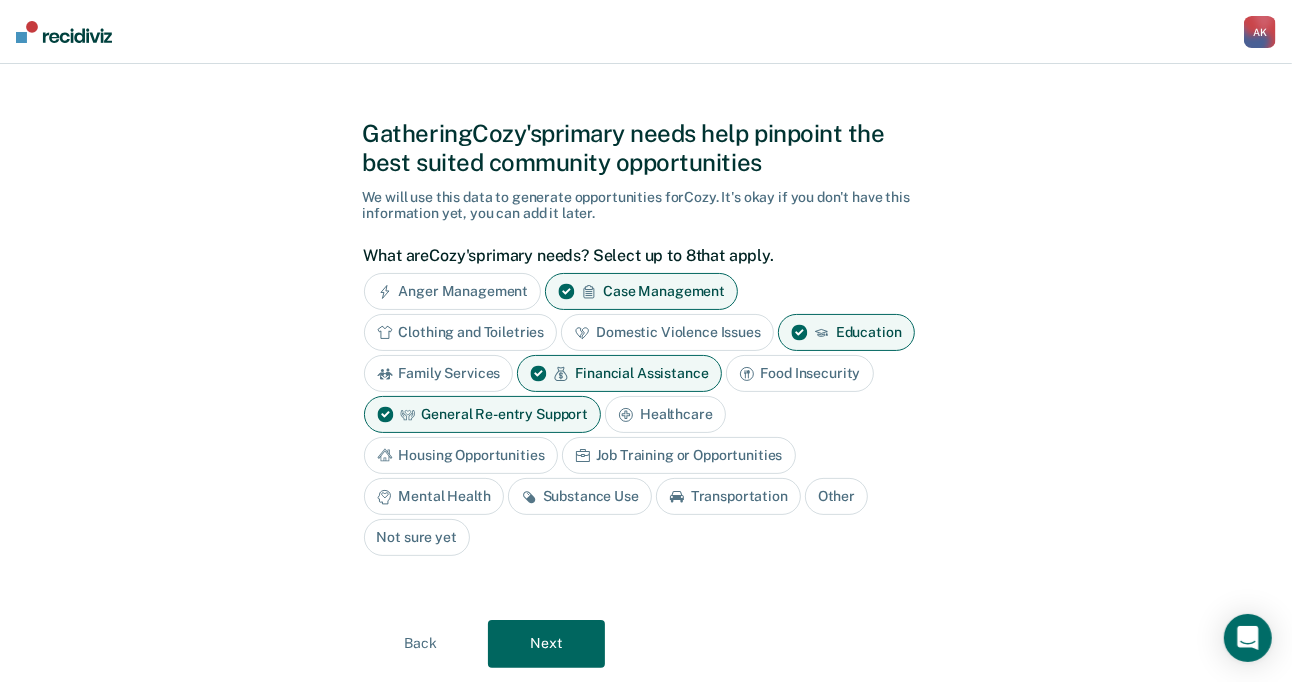 click on "Job Training or Opportunities" at bounding box center (679, 455) 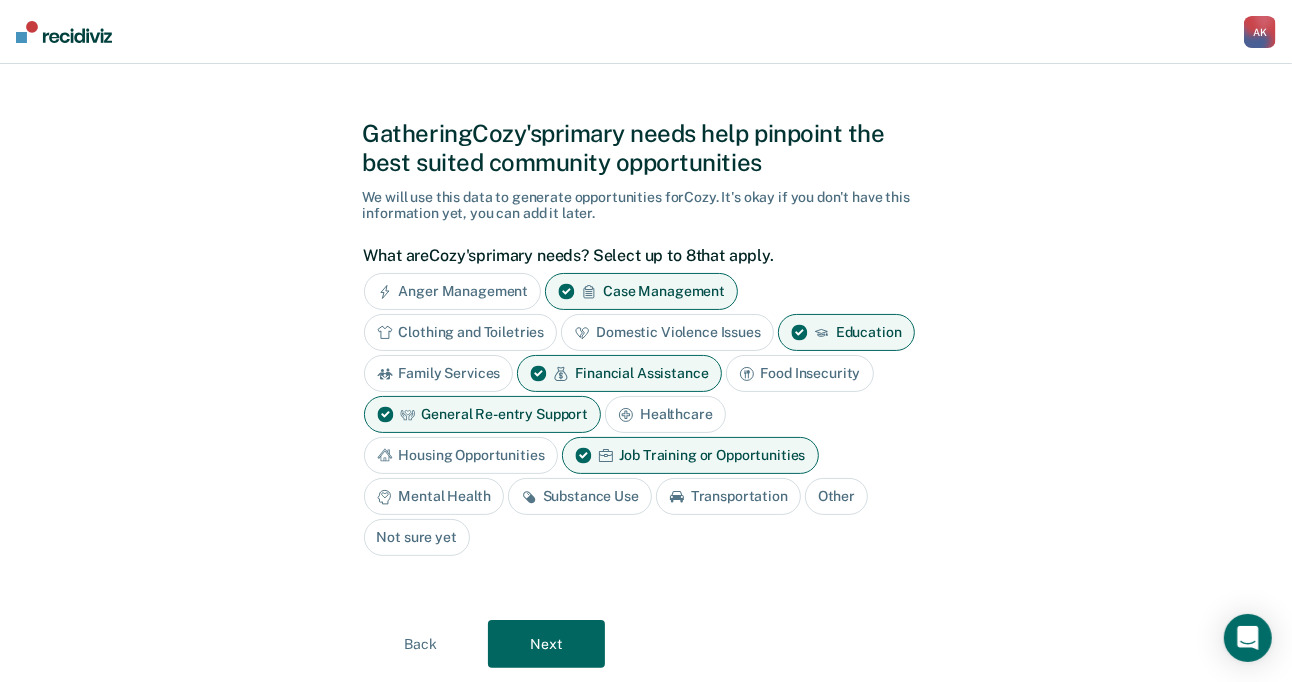 click on "Mental Health" at bounding box center (434, 496) 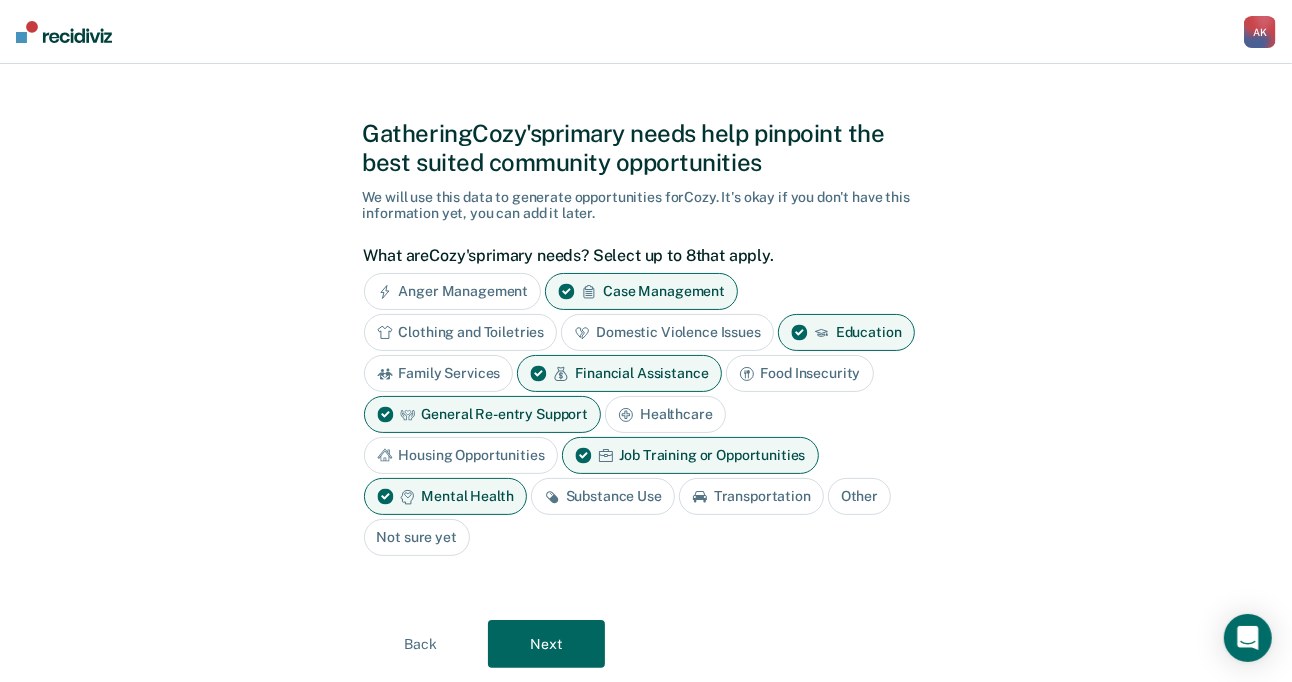 click on "Substance Use" at bounding box center [603, 496] 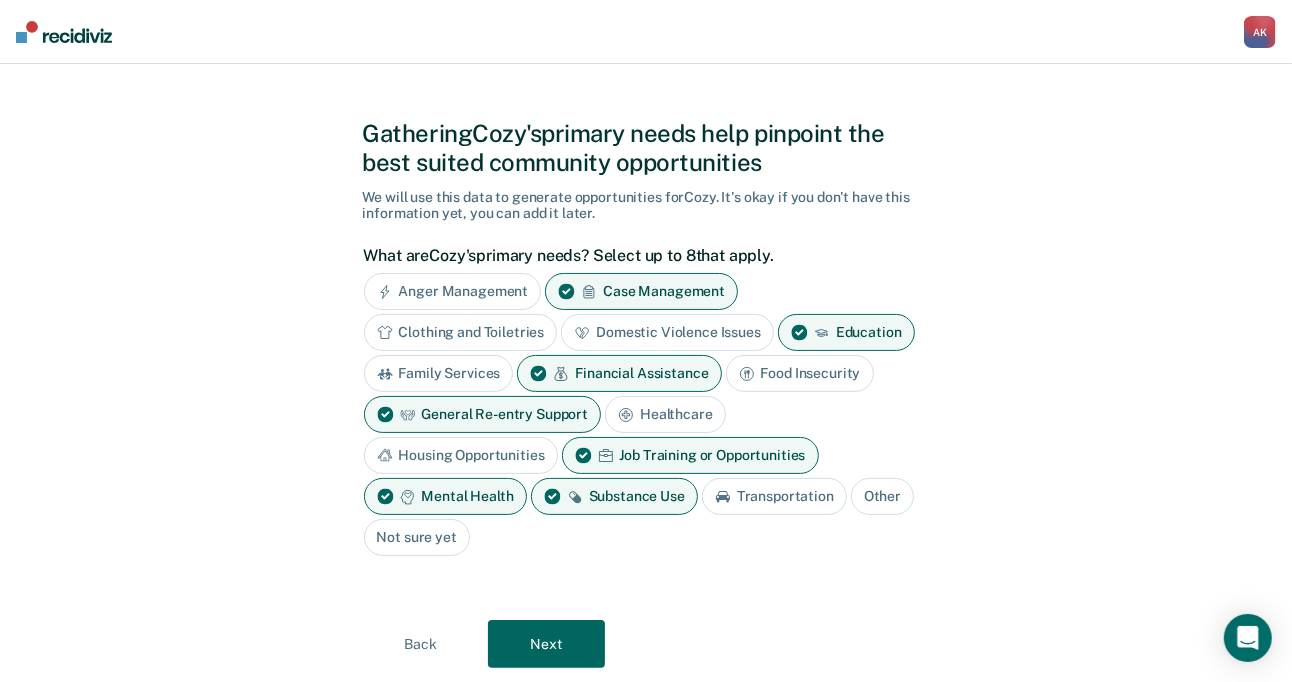 click on "Next" at bounding box center [546, 644] 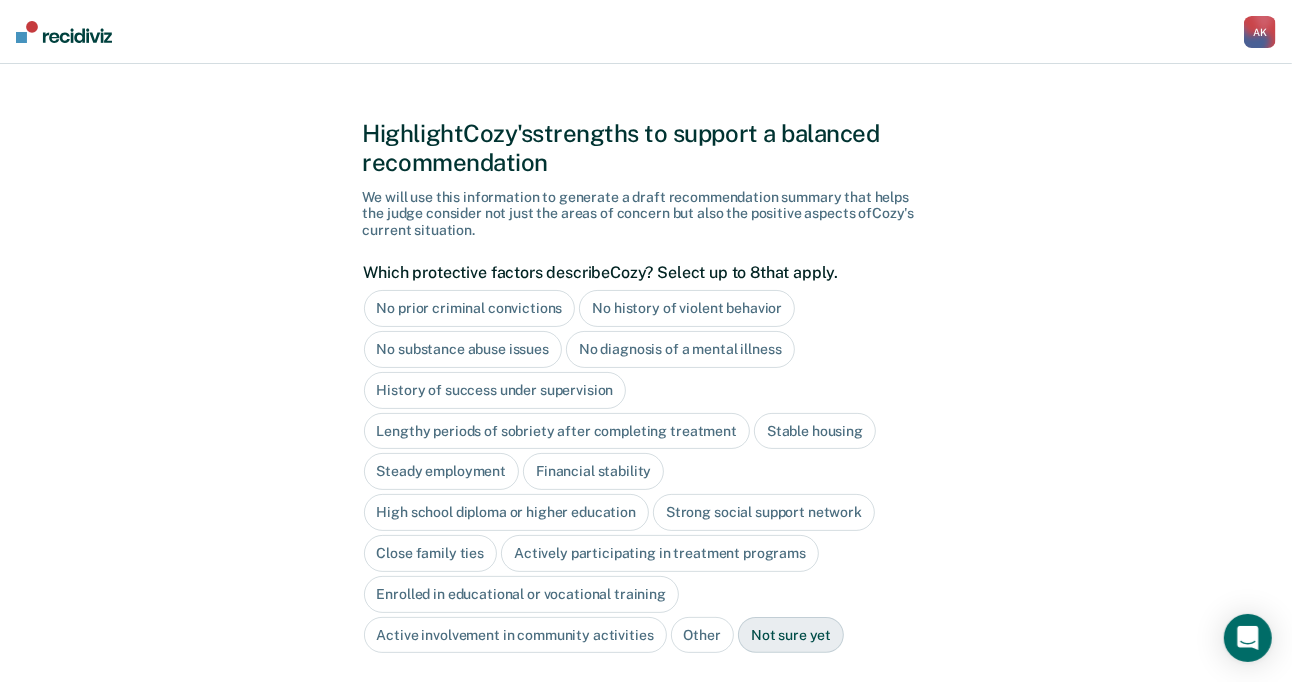 click on "No history of violent behavior" at bounding box center (687, 308) 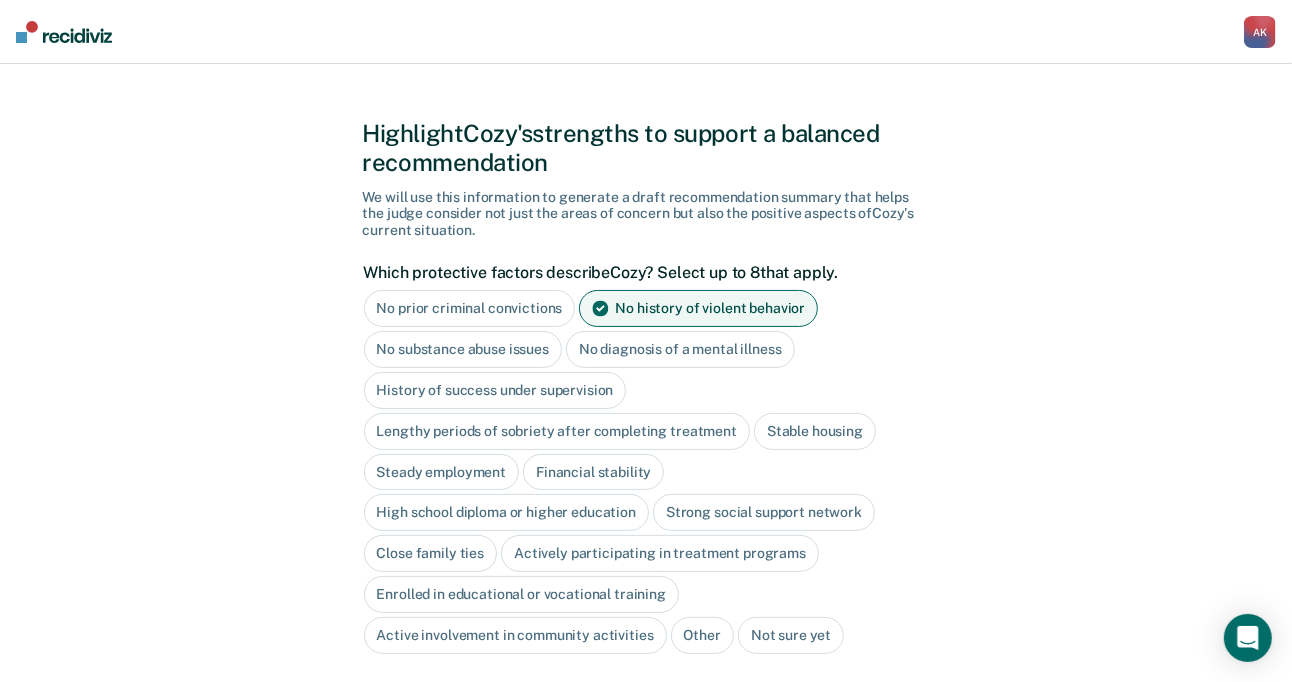 click on "Stable housing" at bounding box center (815, 431) 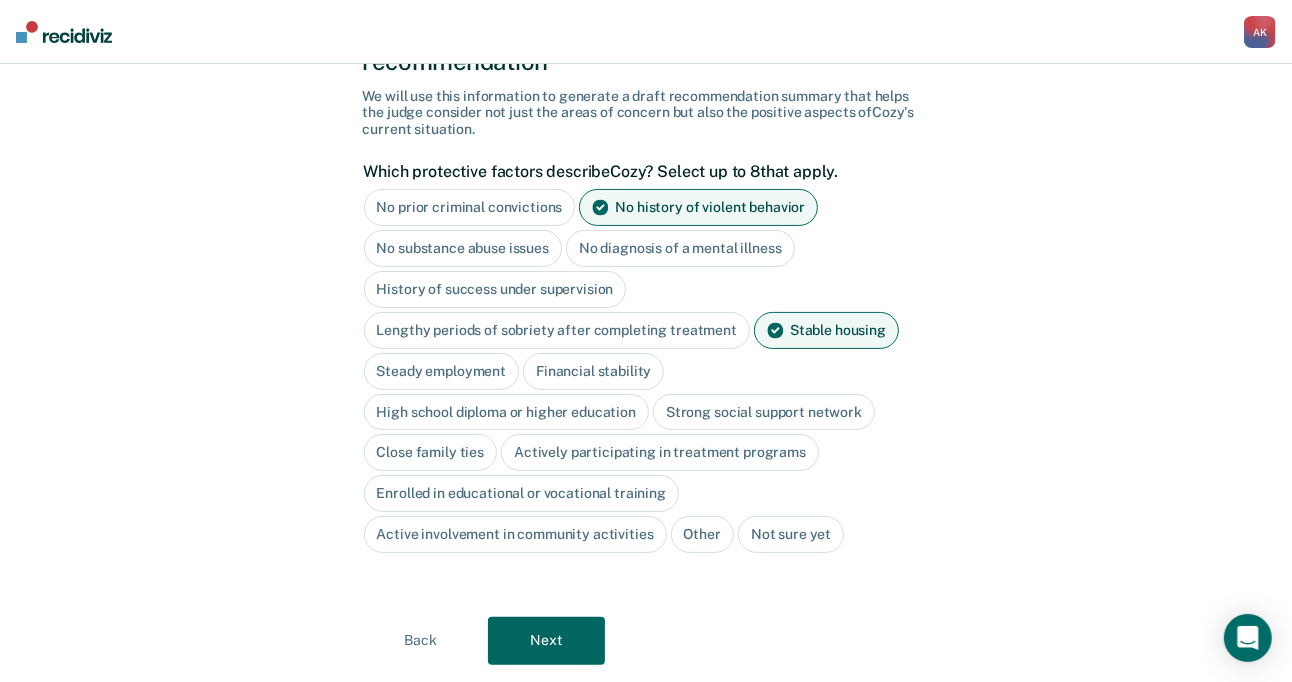 scroll, scrollTop: 168, scrollLeft: 0, axis: vertical 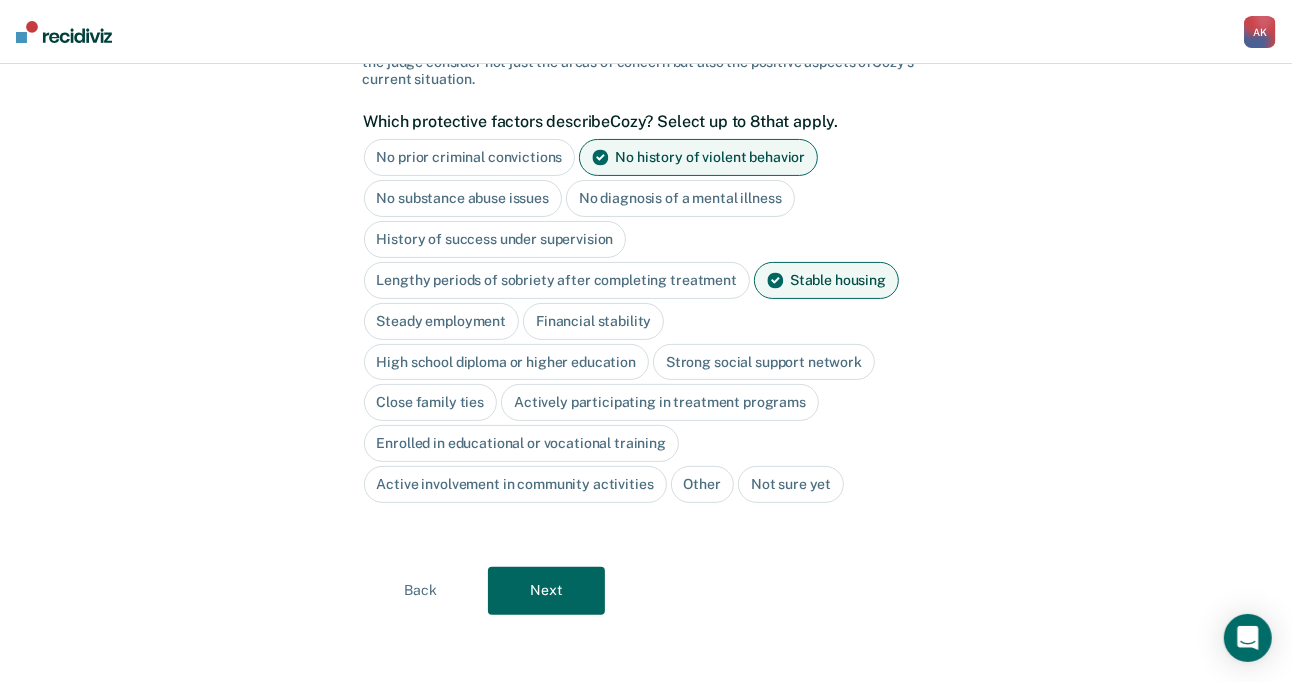 click on "Next" at bounding box center [546, 591] 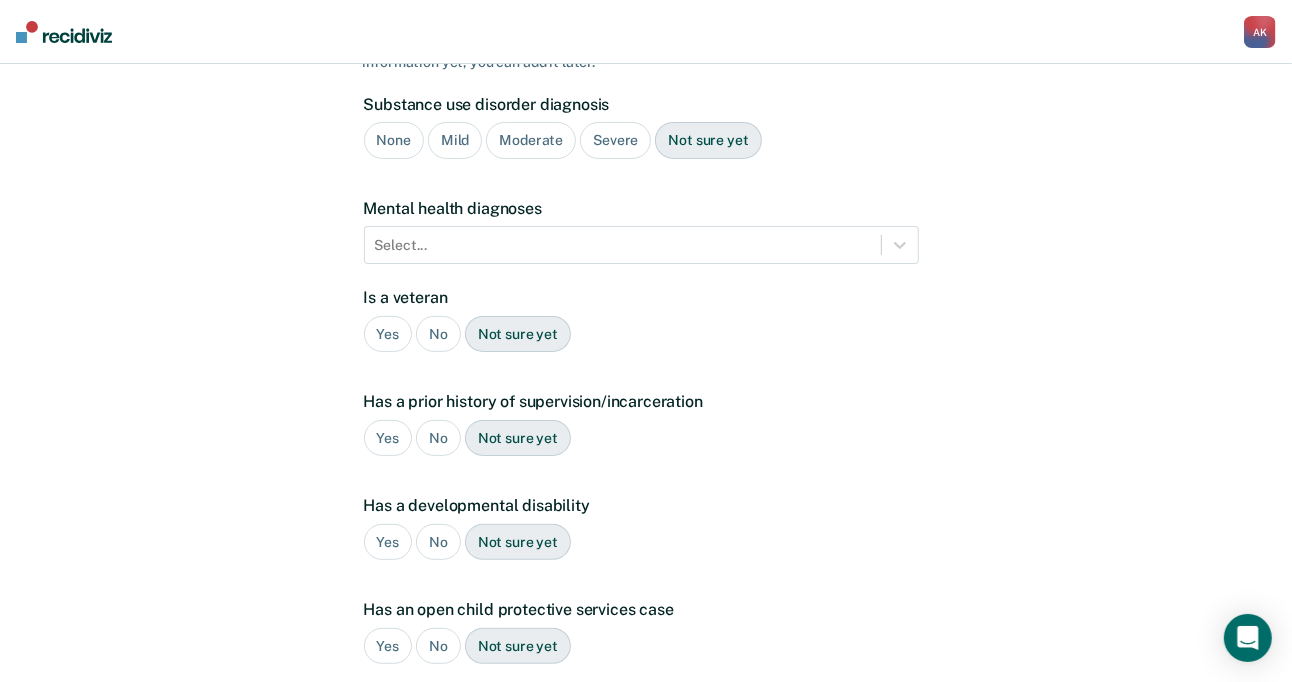 scroll, scrollTop: 435, scrollLeft: 0, axis: vertical 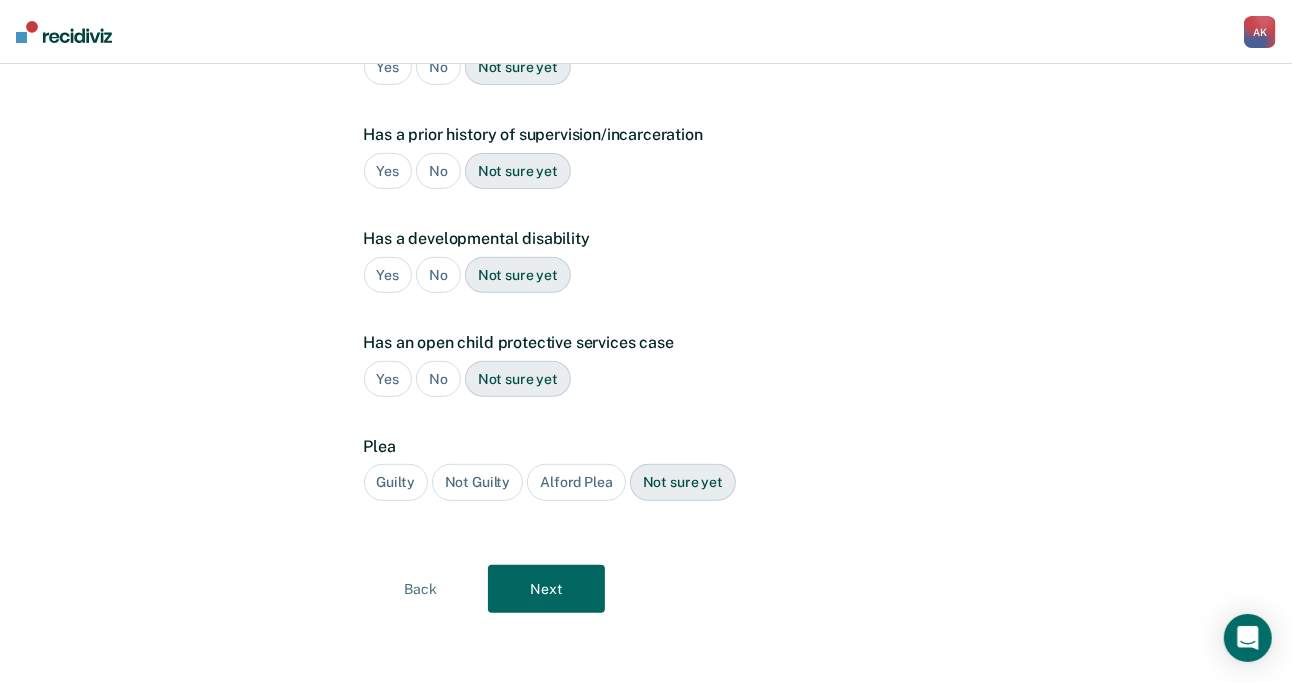click on "Next" at bounding box center [546, 589] 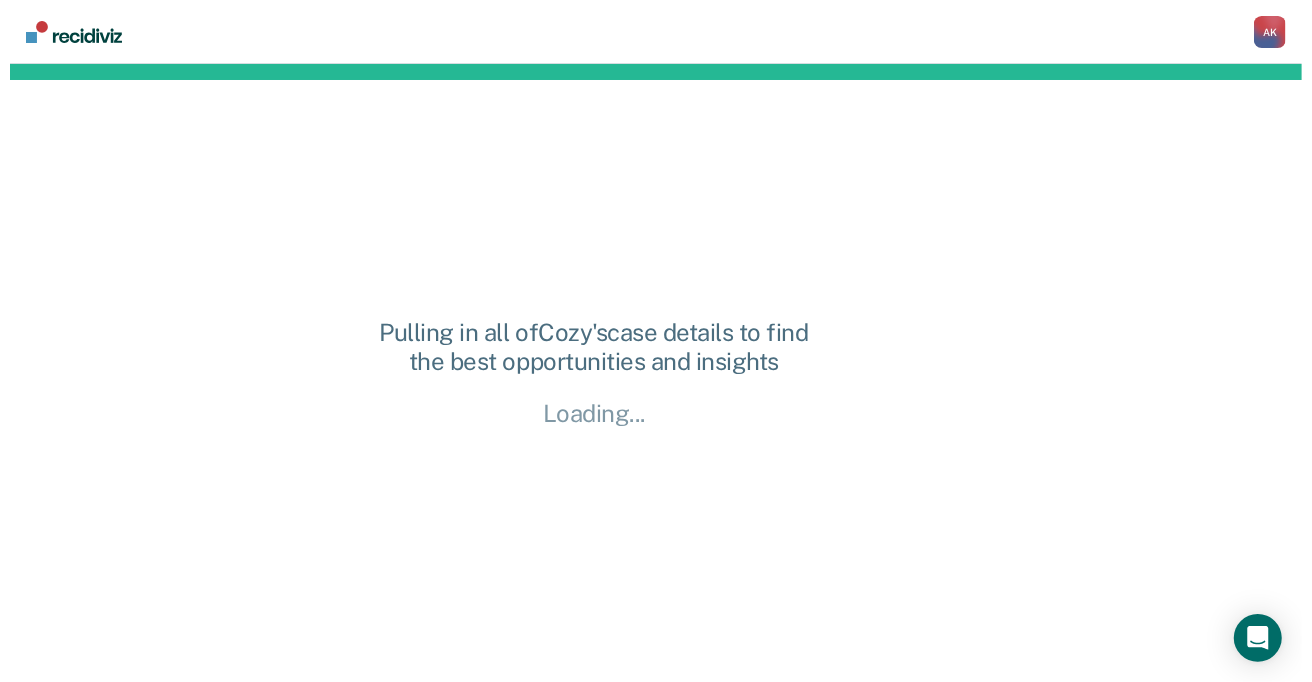 scroll, scrollTop: 0, scrollLeft: 0, axis: both 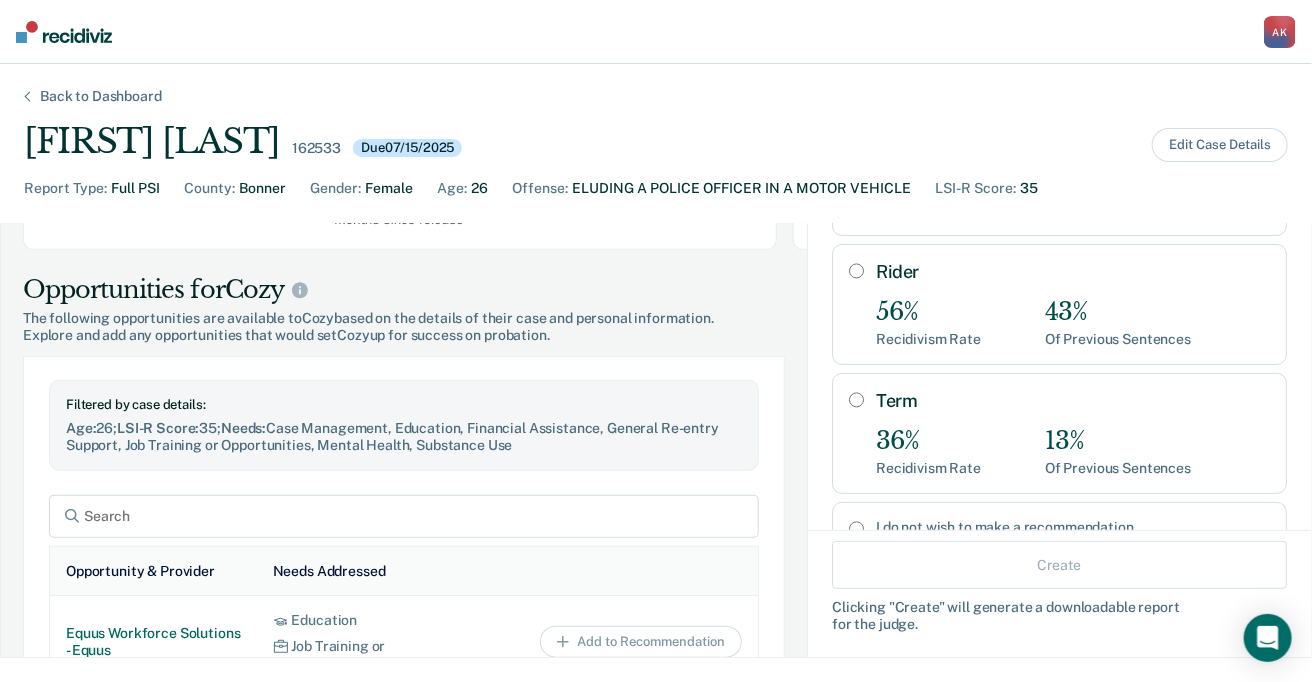 click on "Rider" at bounding box center (856, 271) 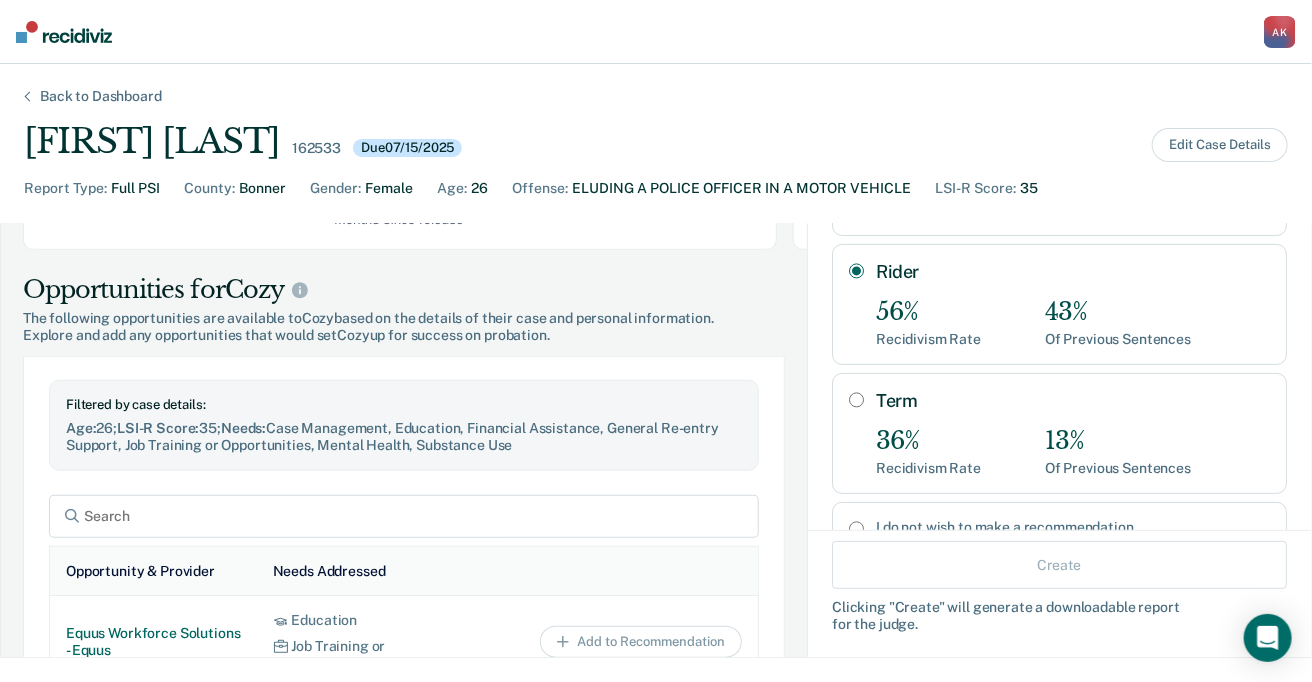 radio on "true" 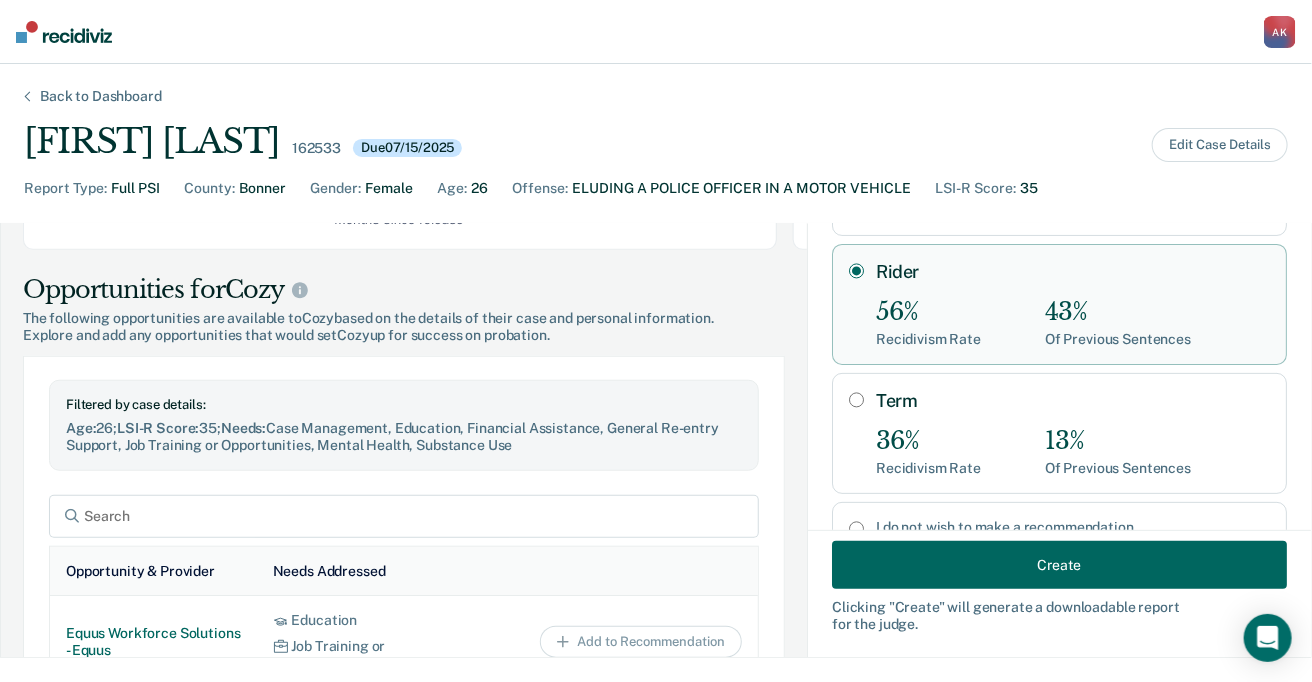 click on "Create" at bounding box center [1059, 565] 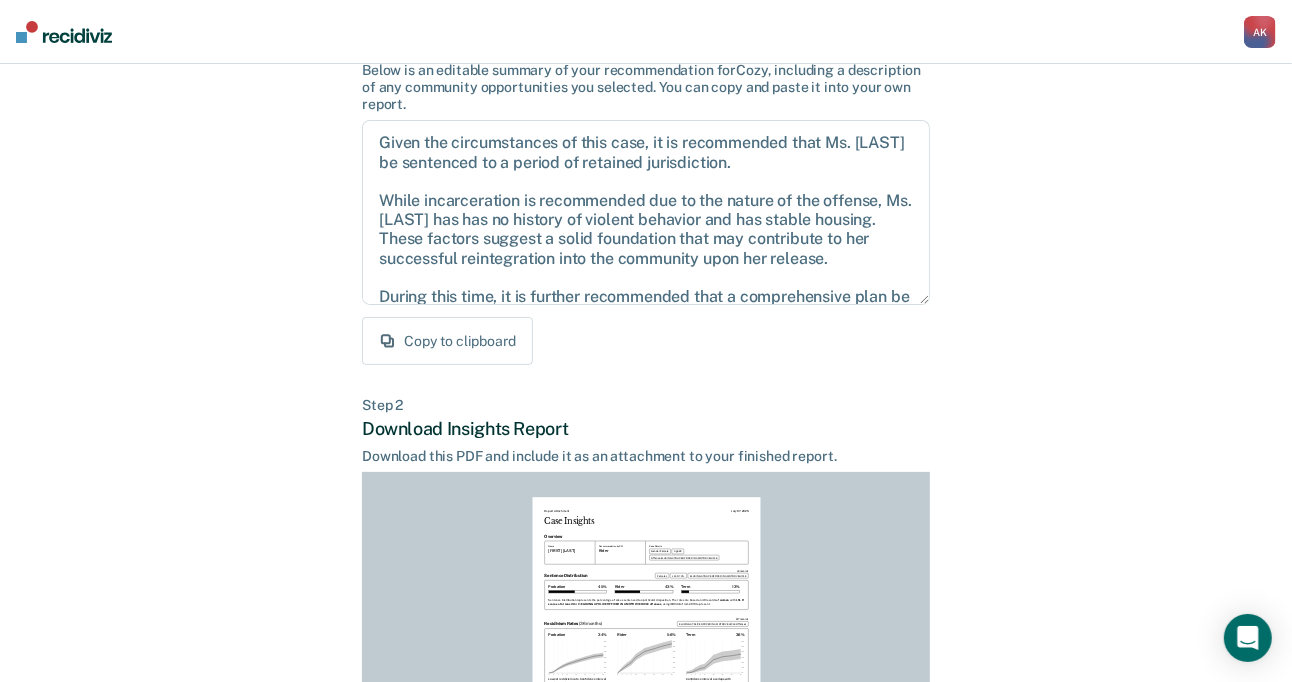 scroll, scrollTop: 152, scrollLeft: 0, axis: vertical 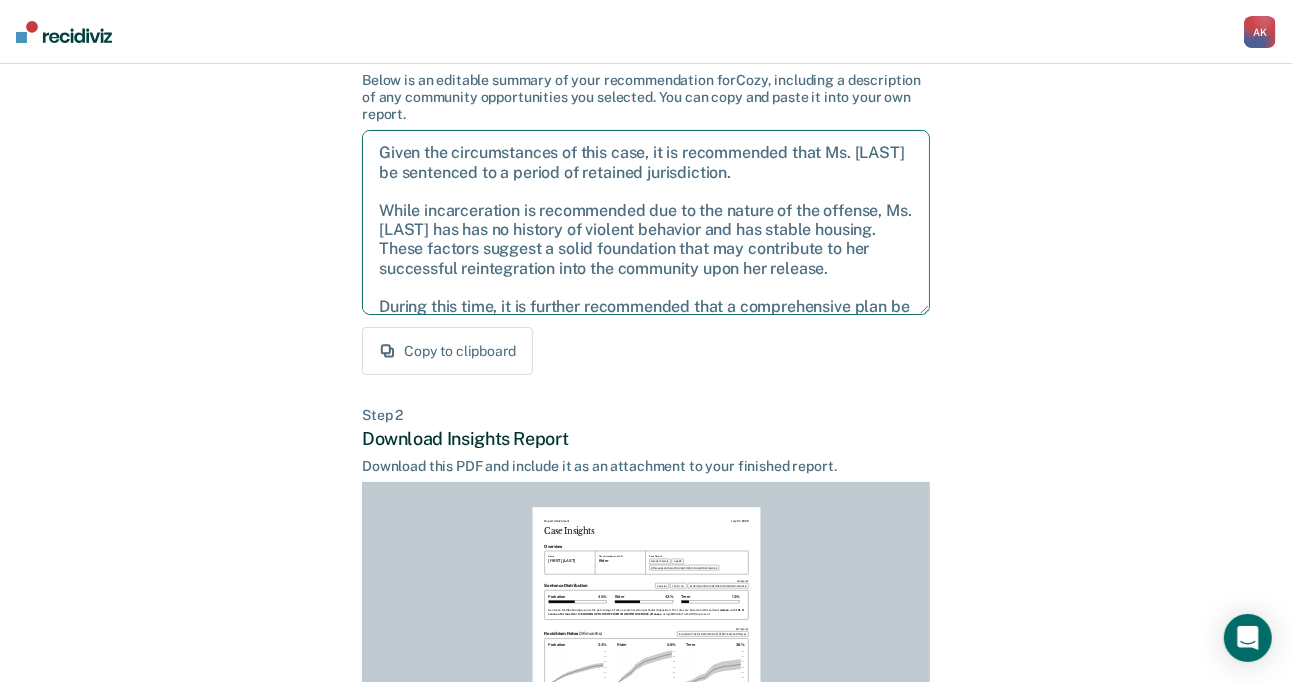 drag, startPoint x: 819, startPoint y: 165, endPoint x: 368, endPoint y: 144, distance: 451.48865 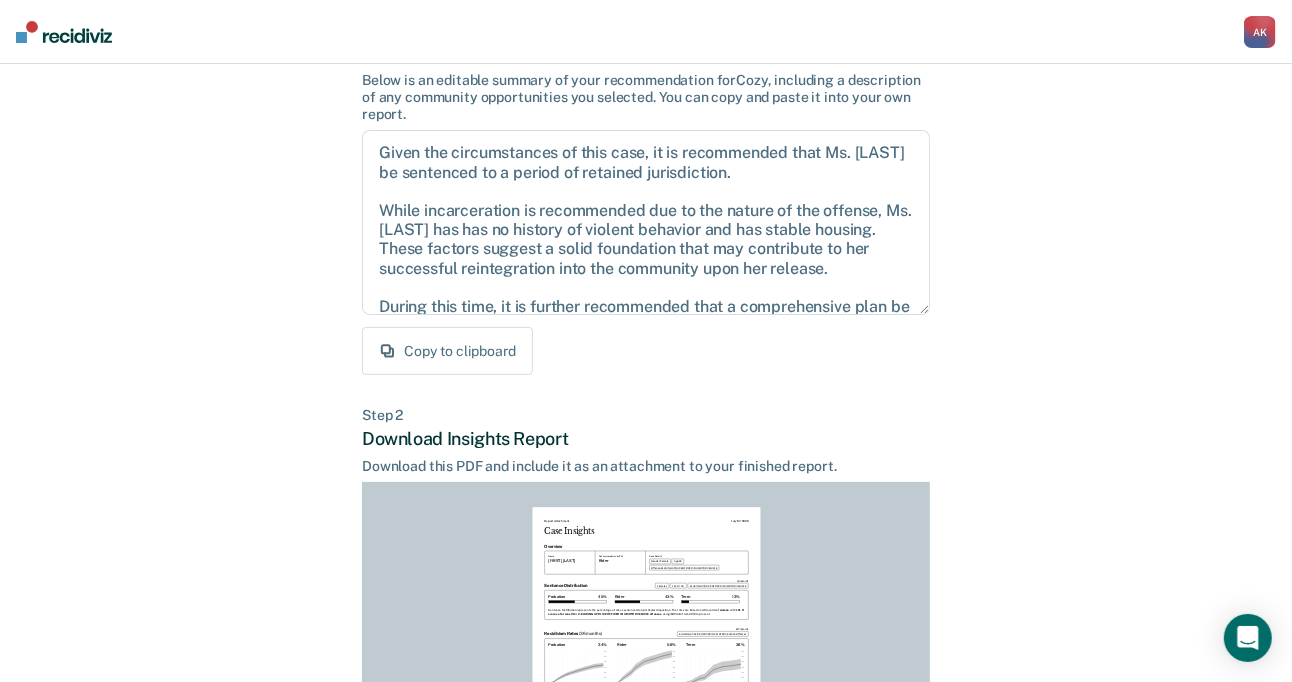 click on "Back to Case Make Recommendation & Download Report Step 1 Craft recommendation summary Below is an editable summary of your recommendation for Cozy , including a description of any community opportunities you selected. You can copy and paste it into your own report. Given the circumstances of this case, it is recommended that Ms. [LAST] be sentenced to a period of retained jurisdiction.
While incarceration is recommended due to the nature of the offense, Ms. [LAST] has has no history of violent behavior and has stable housing. These factors suggest a solid foundation that may contribute to her successful reintegration into the community upon her release.
During this time, it is further recommended that a comprehensive plan be developed to address her education, mental health and substance use needs. It is hoped that, with this structure and support, Ms. [LAST] will make the changes necessary to build a more stable and productive future. Copy to clipboard Step 2 Download Insights Report Name 26" at bounding box center [646, 450] 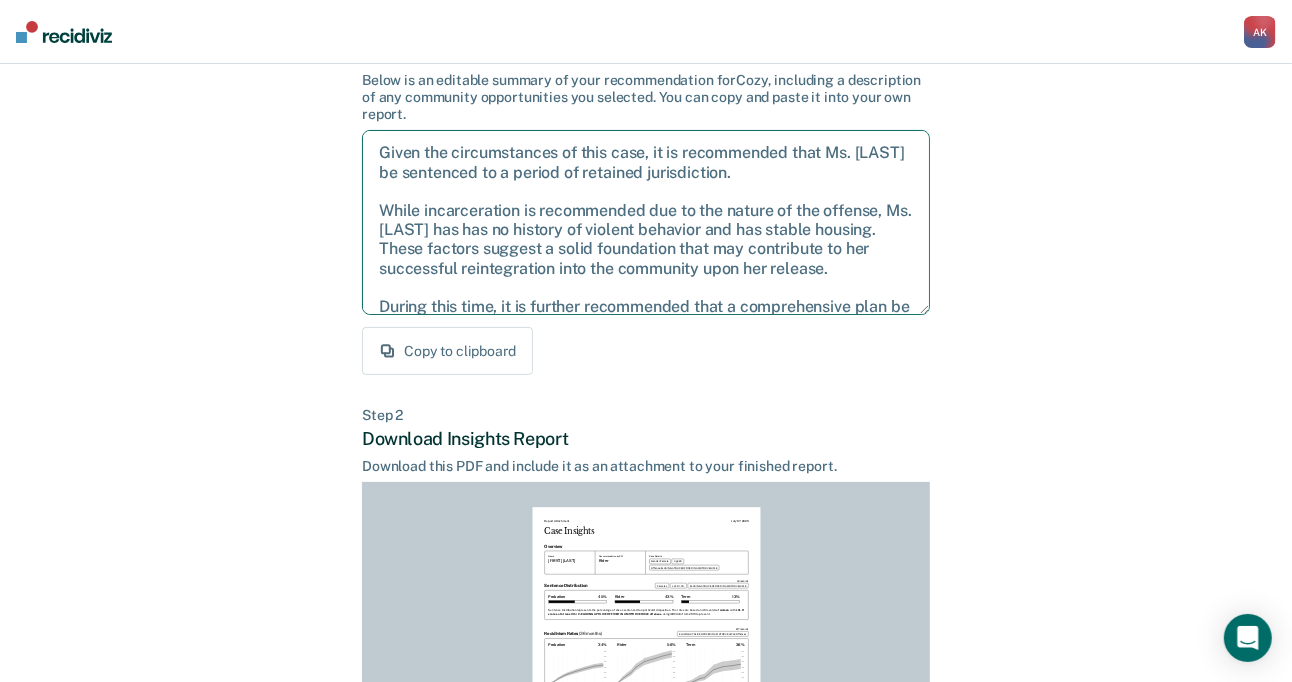 drag, startPoint x: 883, startPoint y: 265, endPoint x: 706, endPoint y: 261, distance: 177.0452 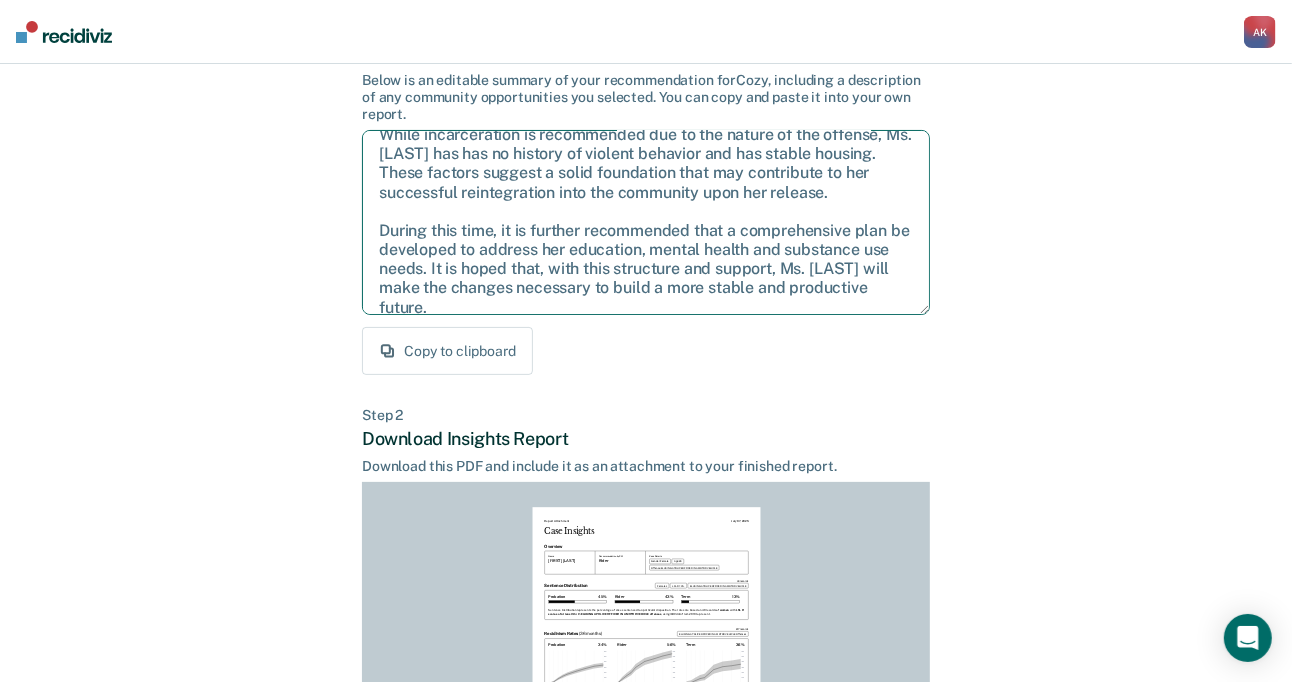 scroll, scrollTop: 89, scrollLeft: 0, axis: vertical 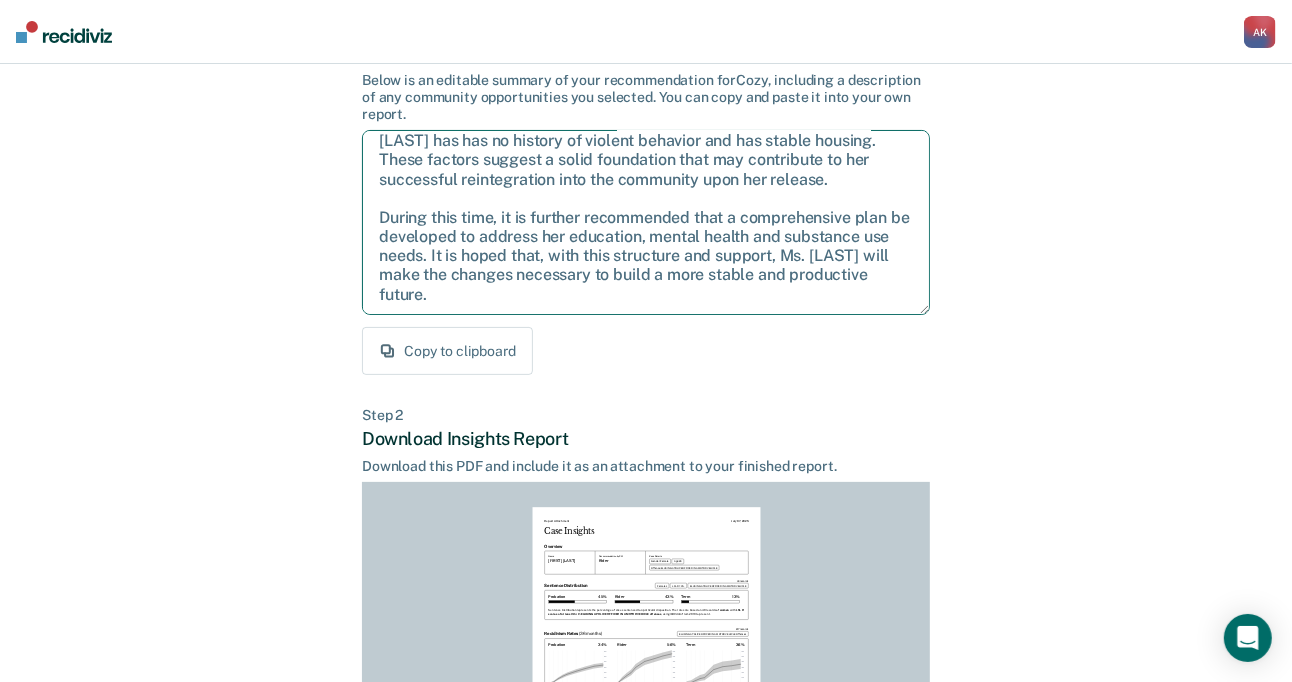drag, startPoint x: 460, startPoint y: 252, endPoint x: 377, endPoint y: 216, distance: 90.47099 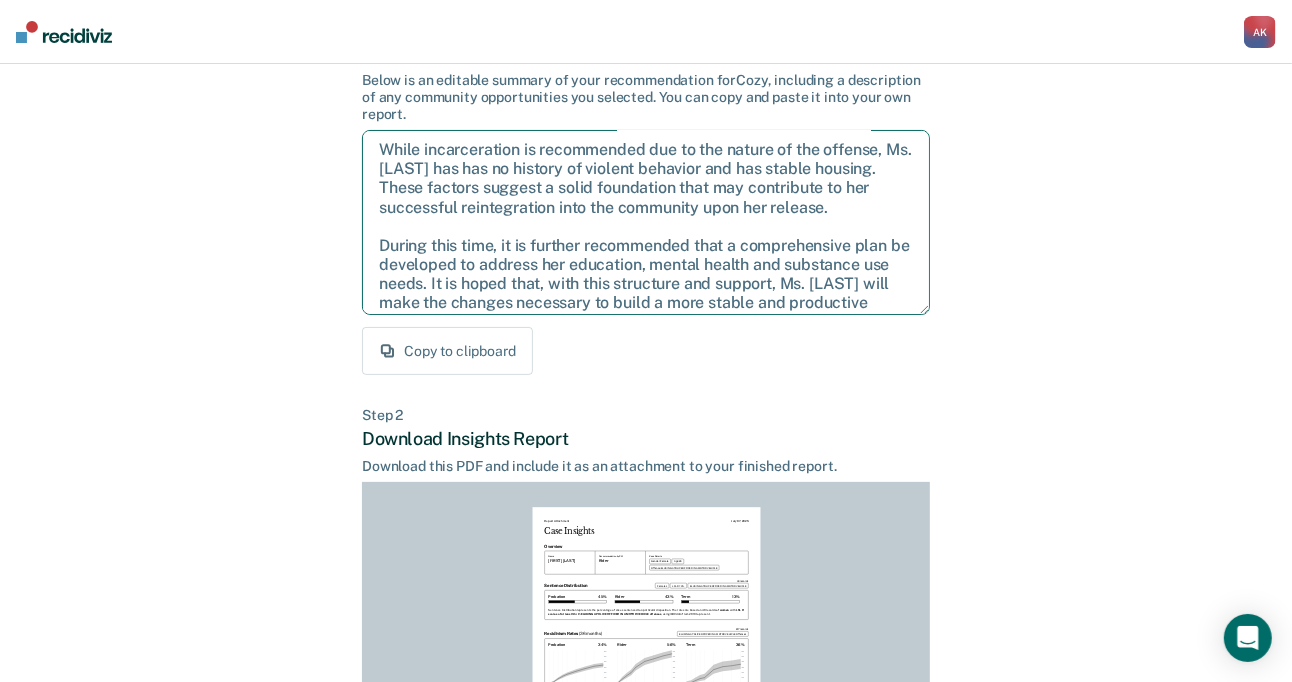 scroll, scrollTop: 89, scrollLeft: 0, axis: vertical 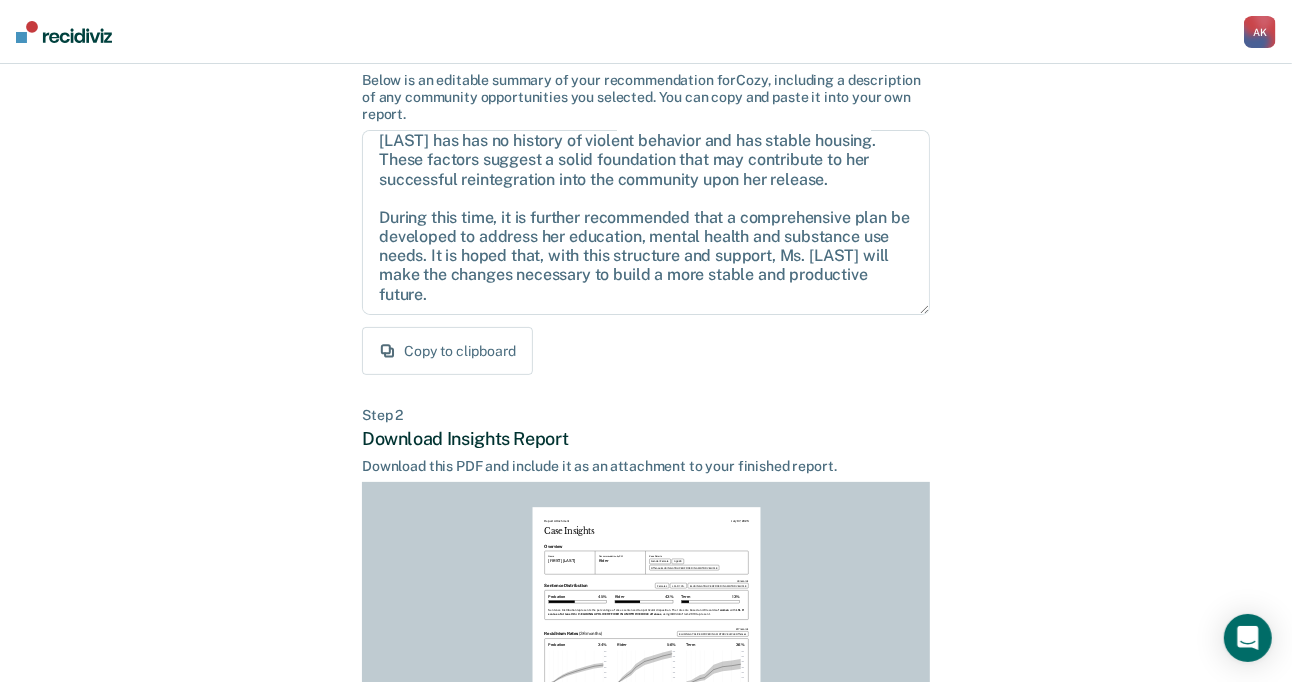 click on "Back to Case Make Recommendation & Download Report Step 1 Craft recommendation summary Below is an editable summary of your recommendation for Cozy , including a description of any community opportunities you selected. You can copy and paste it into your own report. Given the circumstances of this case, it is recommended that Ms. [LAST] be sentenced to a period of retained jurisdiction.
While incarceration is recommended due to the nature of the offense, Ms. [LAST] has has no history of violent behavior and has stable housing. These factors suggest a solid foundation that may contribute to her successful reintegration into the community upon her release.
During this time, it is further recommended that a comprehensive plan be developed to address her education, mental health and substance use needs. It is hoped that, with this structure and support, Ms. [LAST] will make the changes necessary to build a more stable and productive future. Copy to clipboard Step 2 Download Insights Report Name 26" at bounding box center [646, 450] 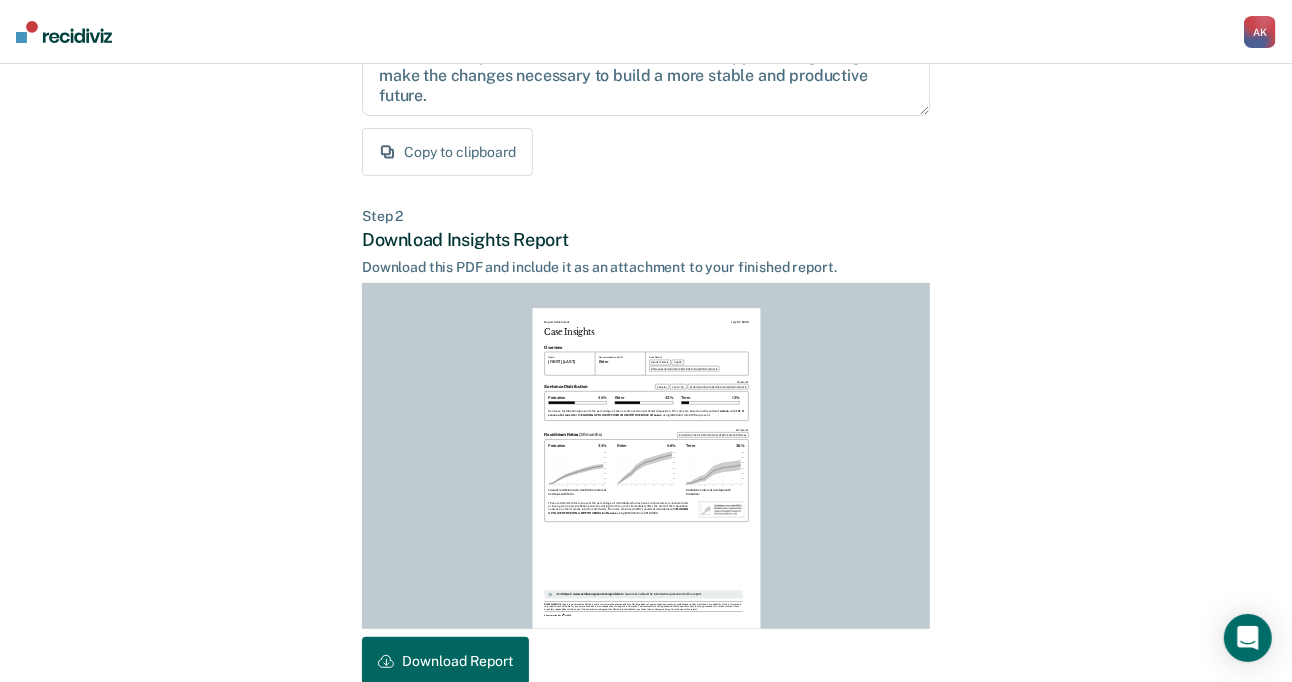 scroll, scrollTop: 365, scrollLeft: 0, axis: vertical 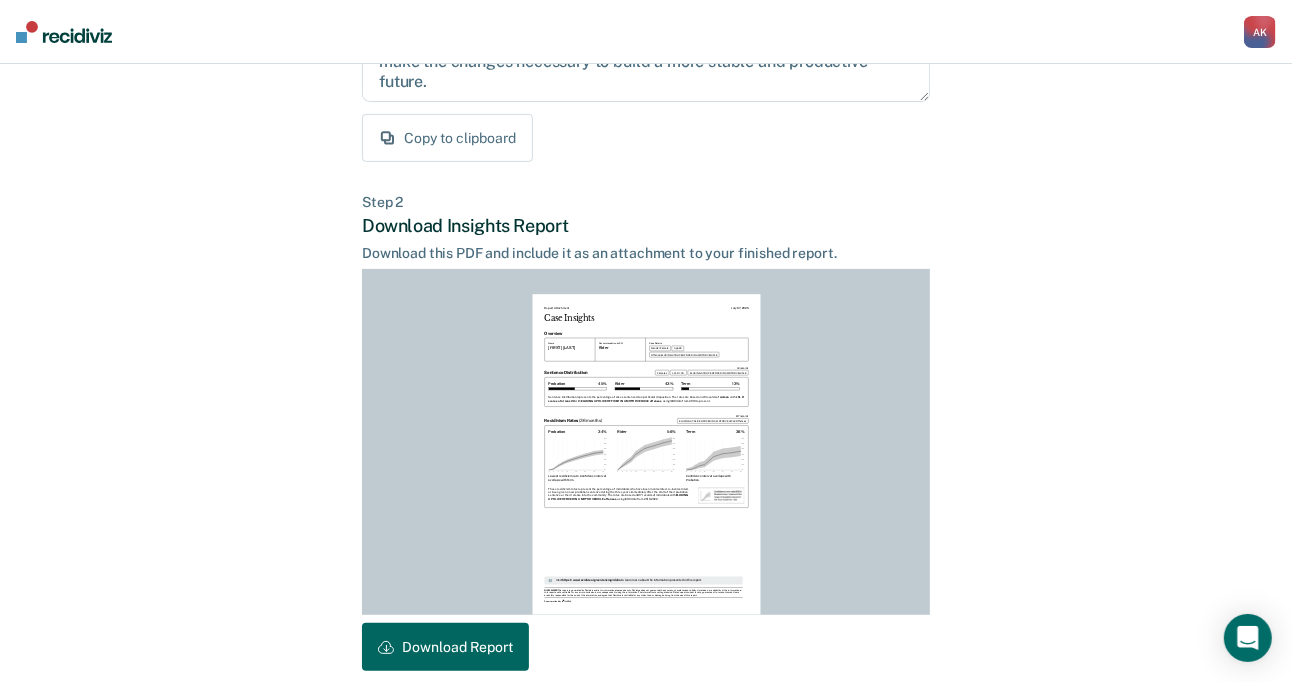 click on "Download Report" at bounding box center [445, 647] 